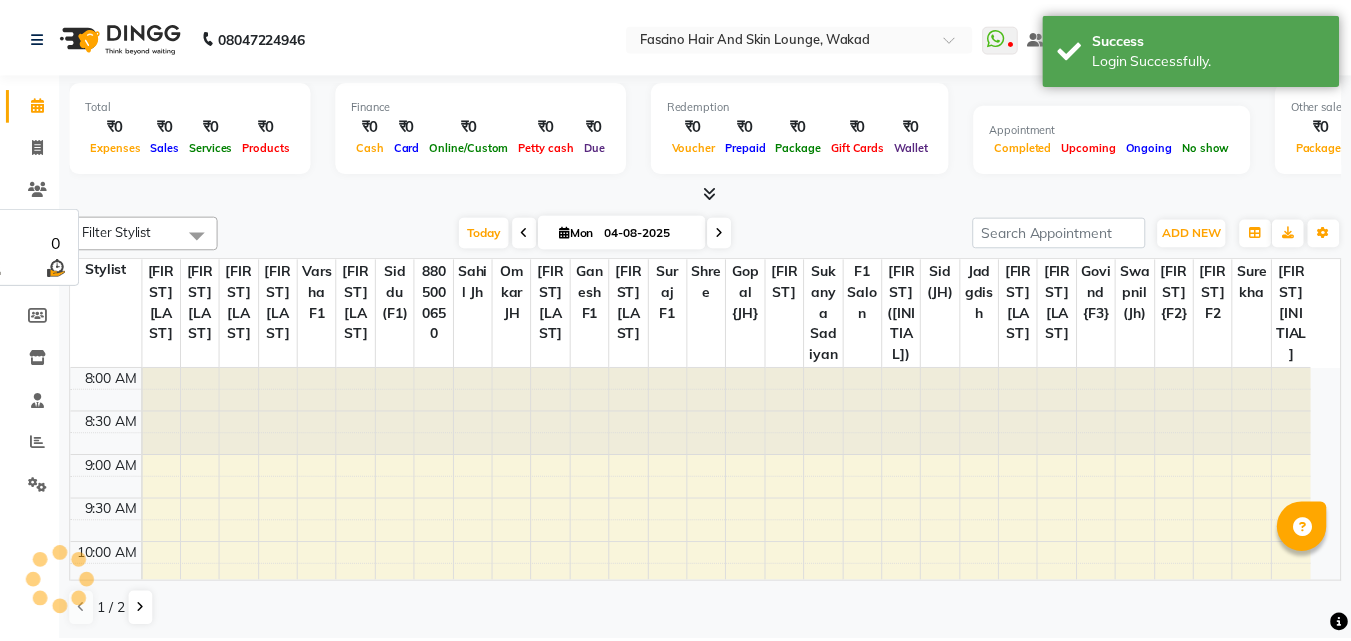 scroll, scrollTop: 0, scrollLeft: 0, axis: both 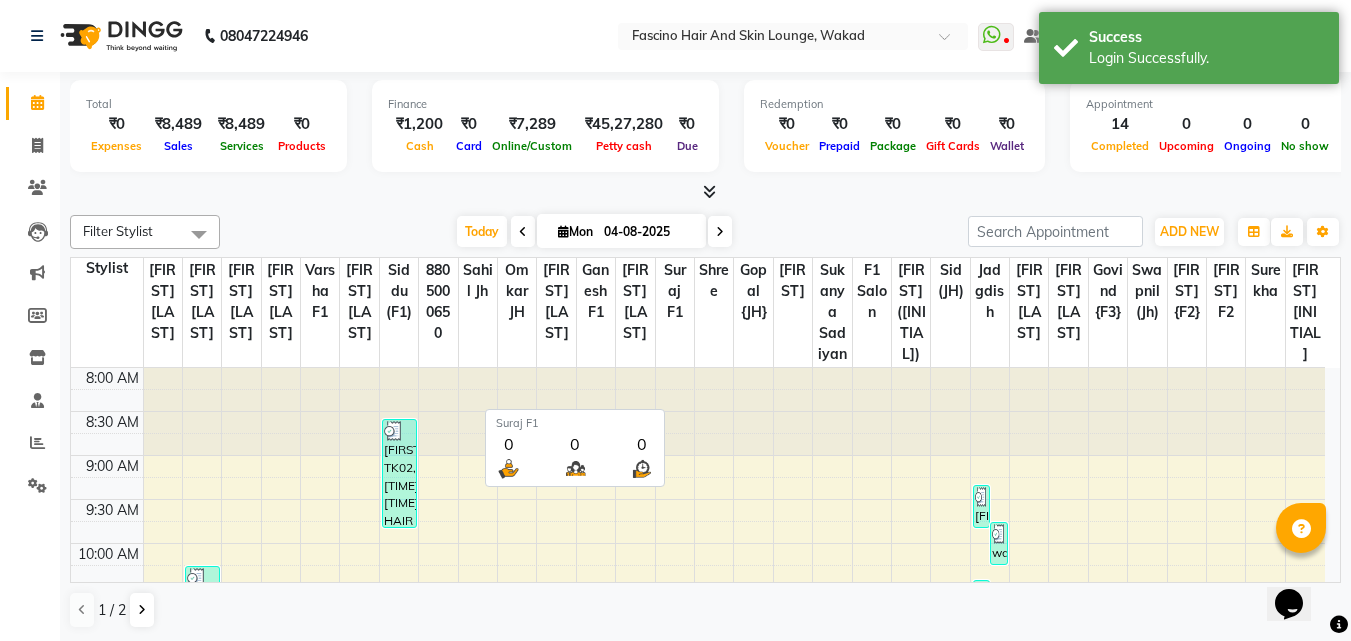 drag, startPoint x: 0, startPoint y: 0, endPoint x: 675, endPoint y: 340, distance: 755.7943 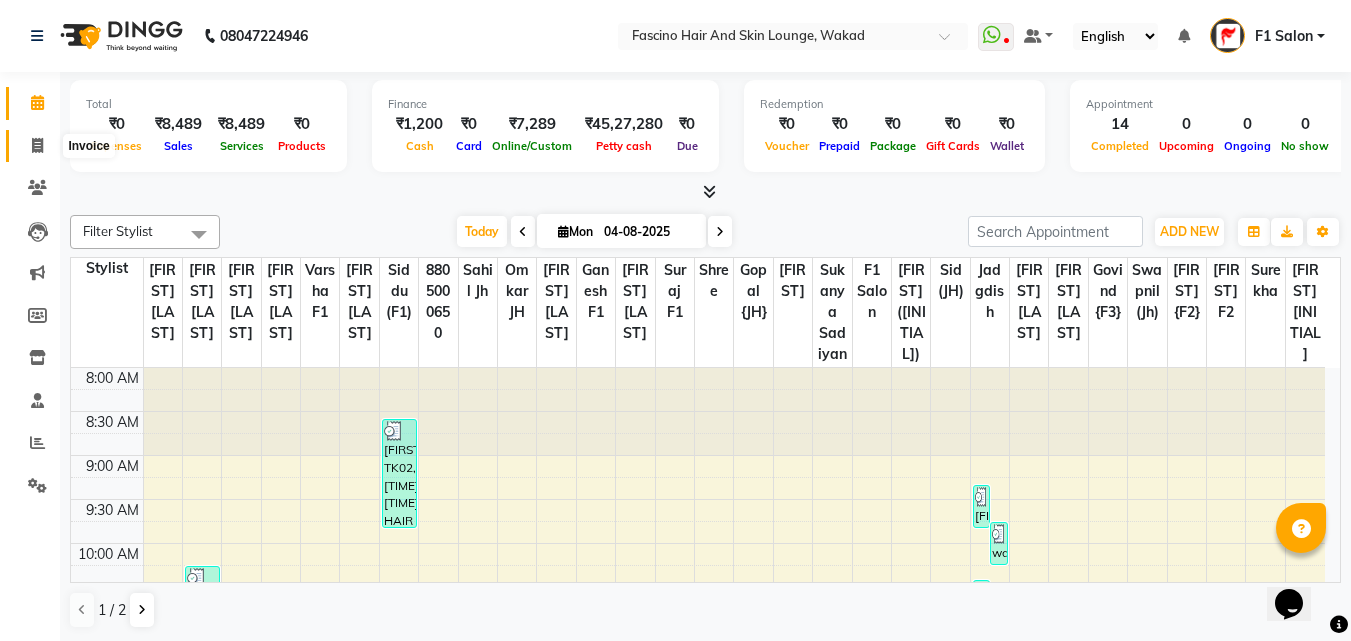 click 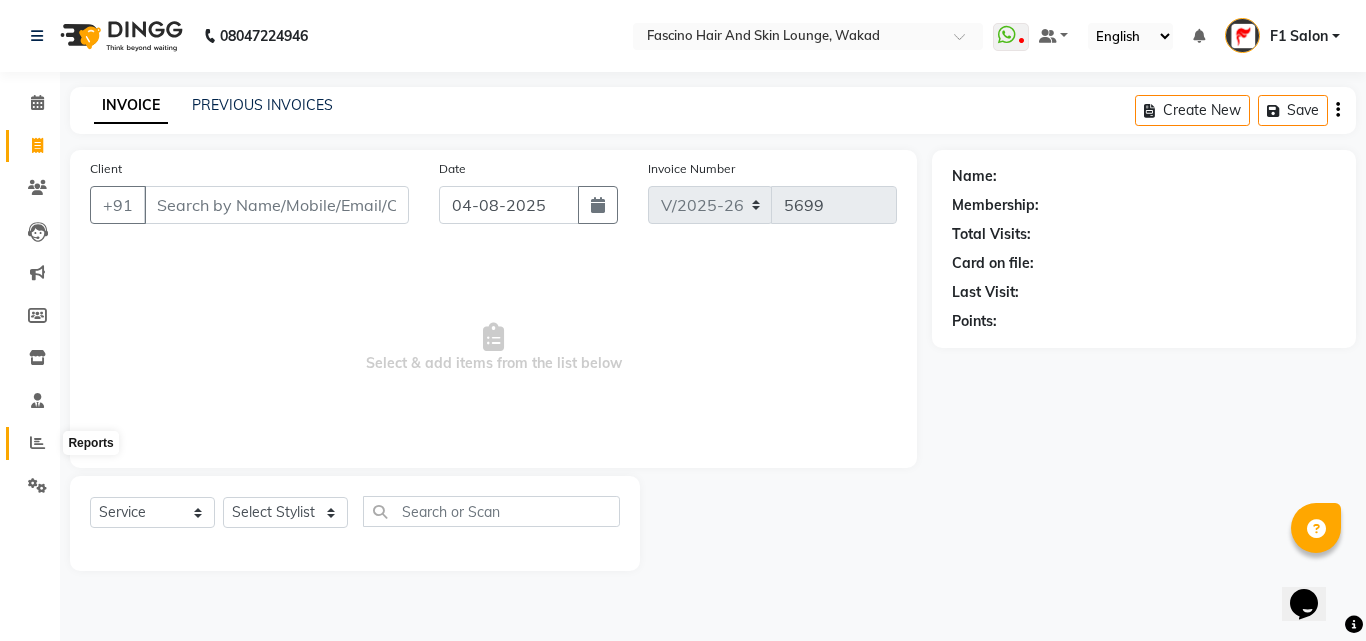 click 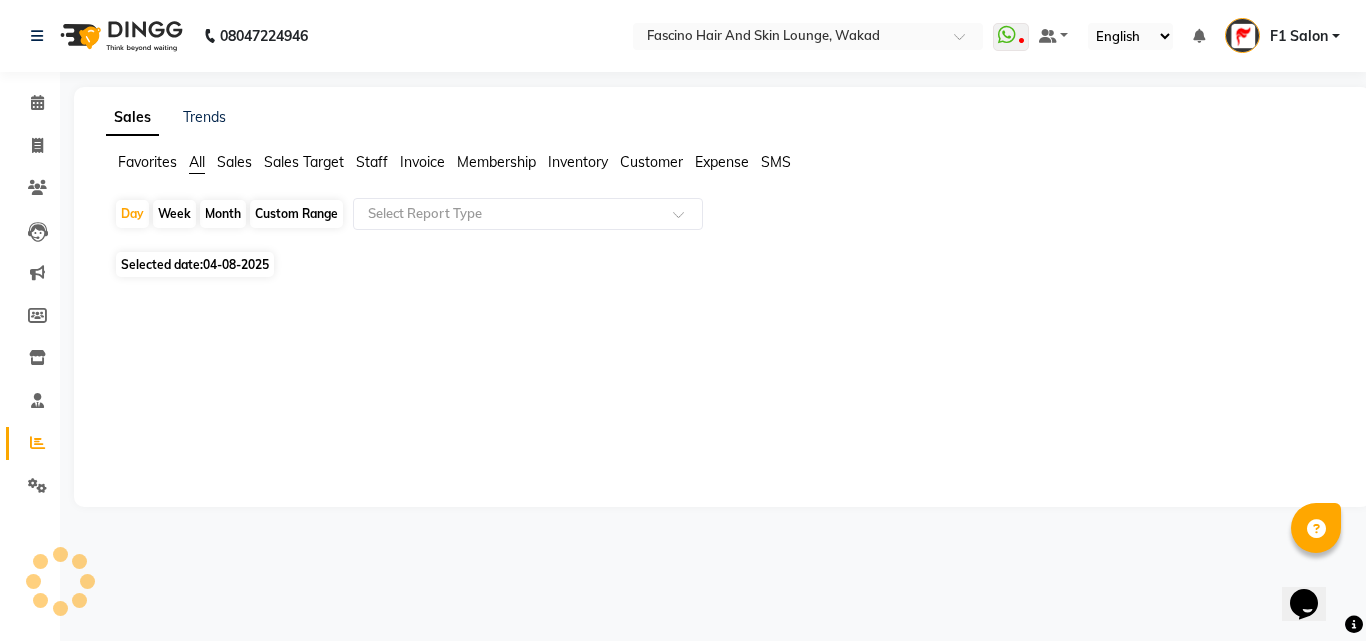 click on "Month" 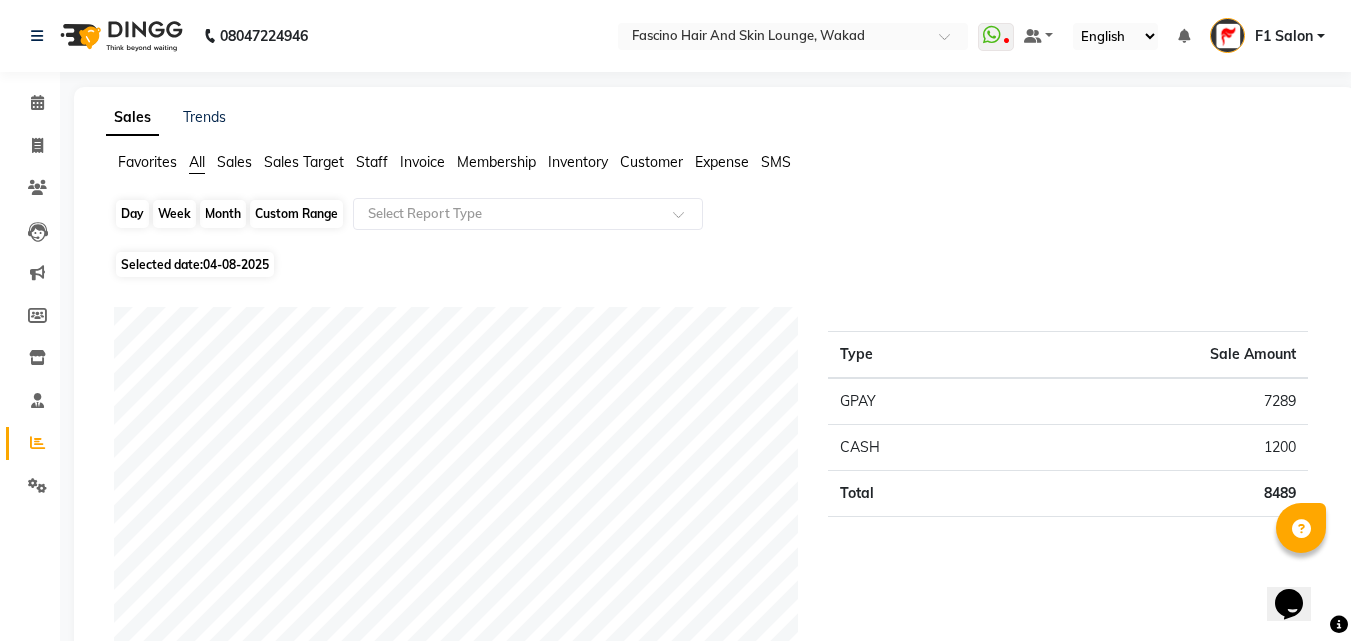 click on "Month" 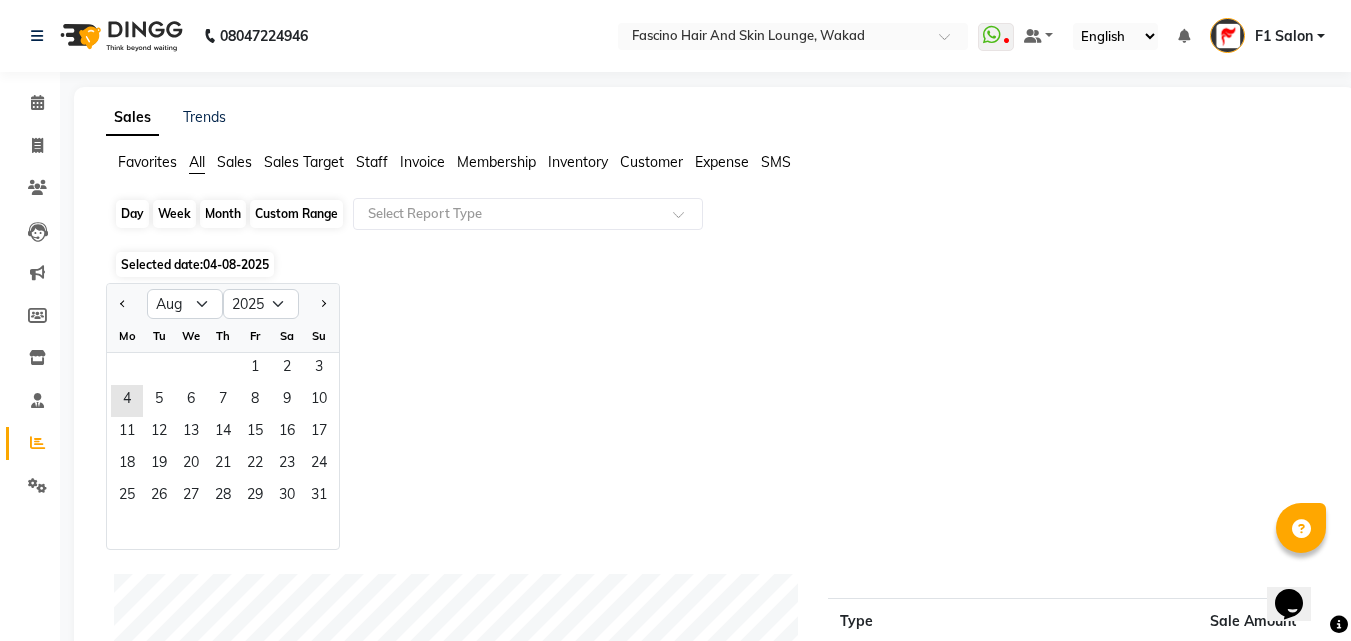 click on "Month" 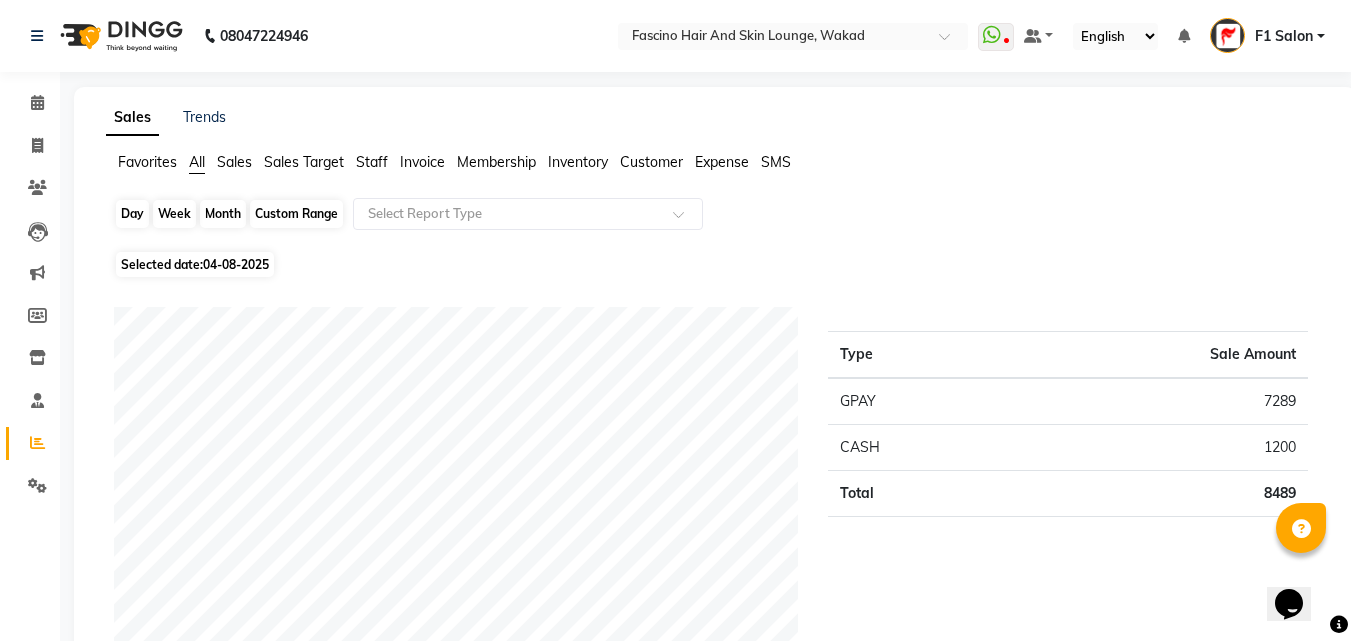 click on "Month" 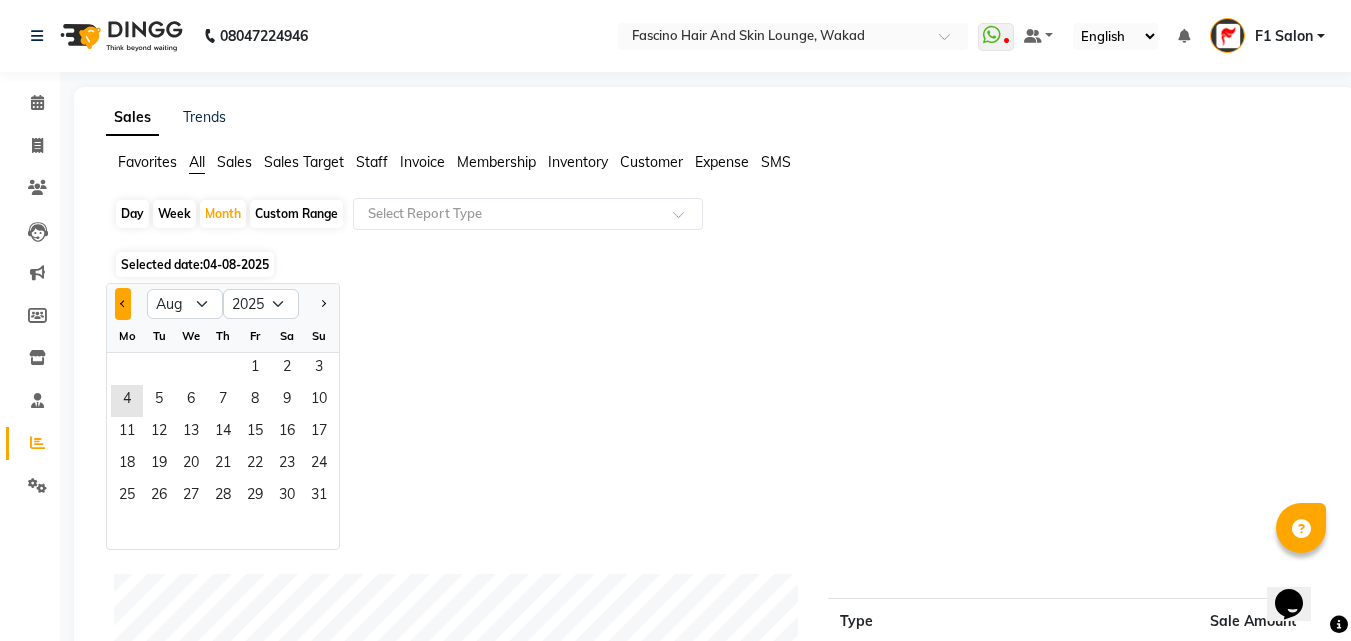 click 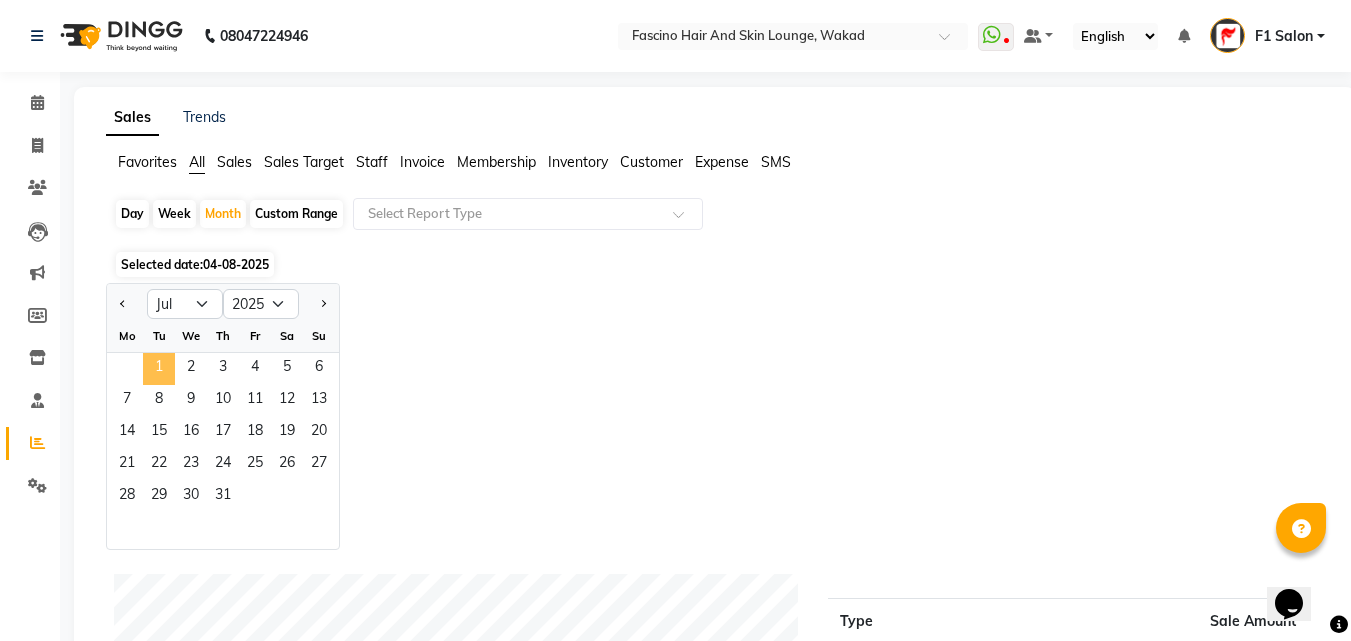 click on "1" 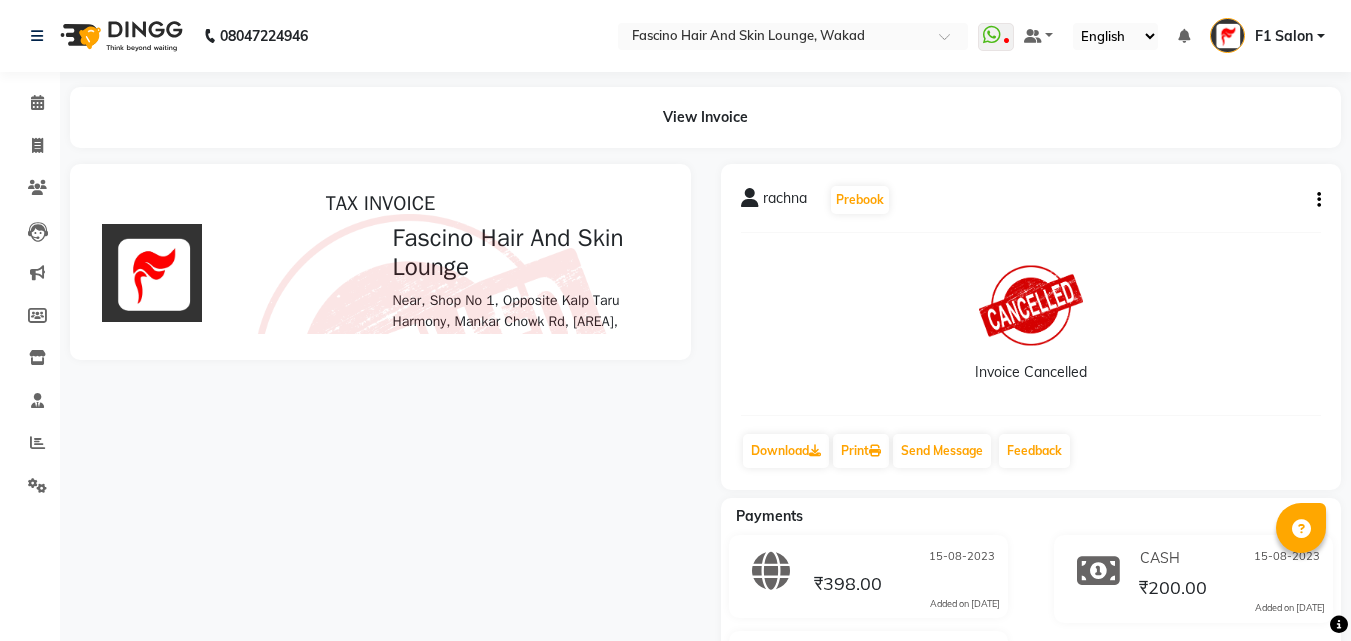 scroll, scrollTop: 0, scrollLeft: 0, axis: both 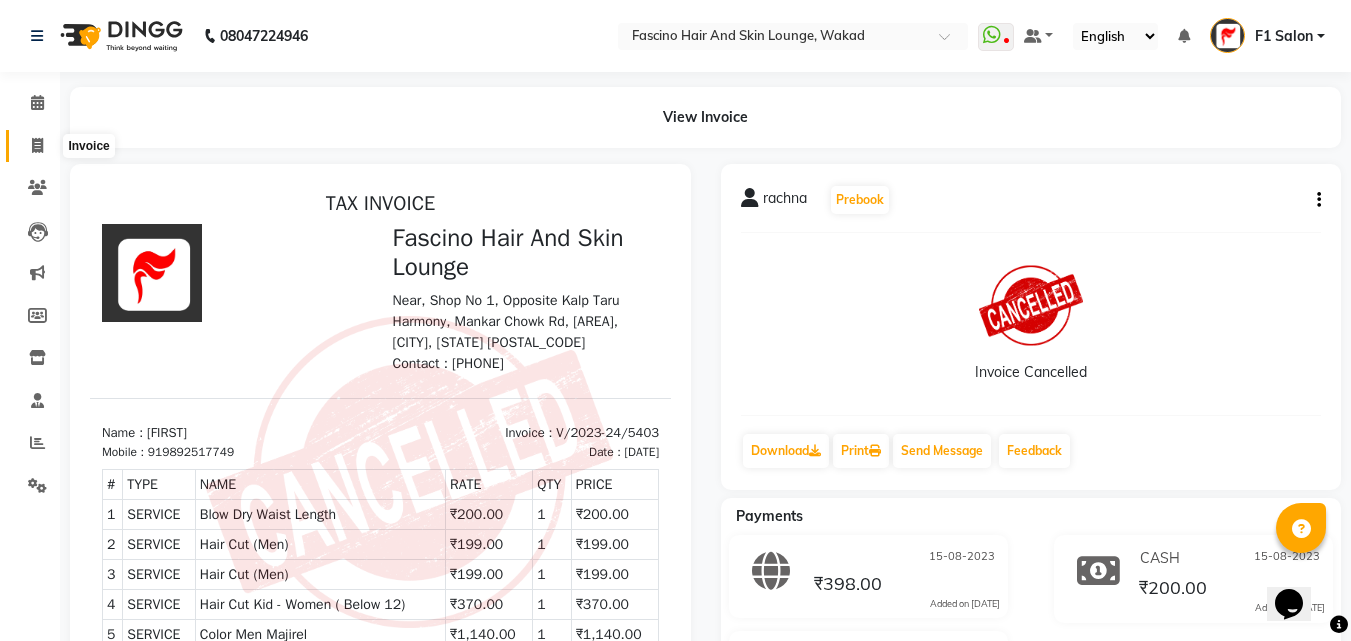 click 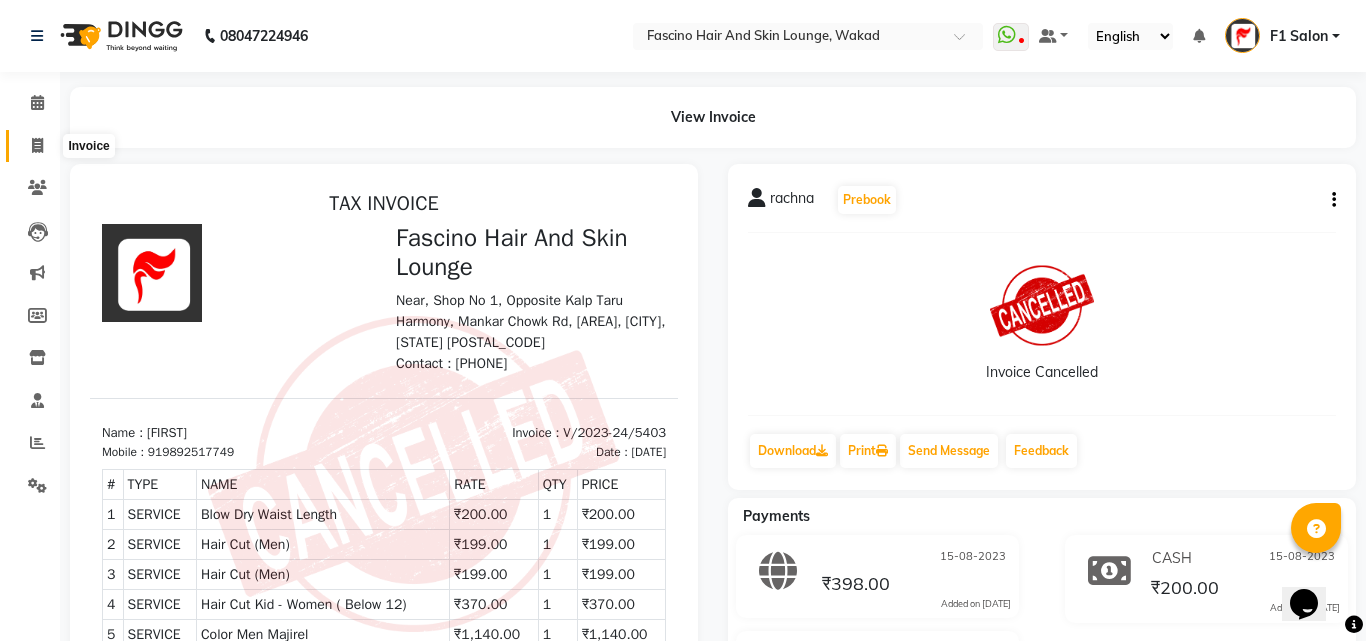 select on "126" 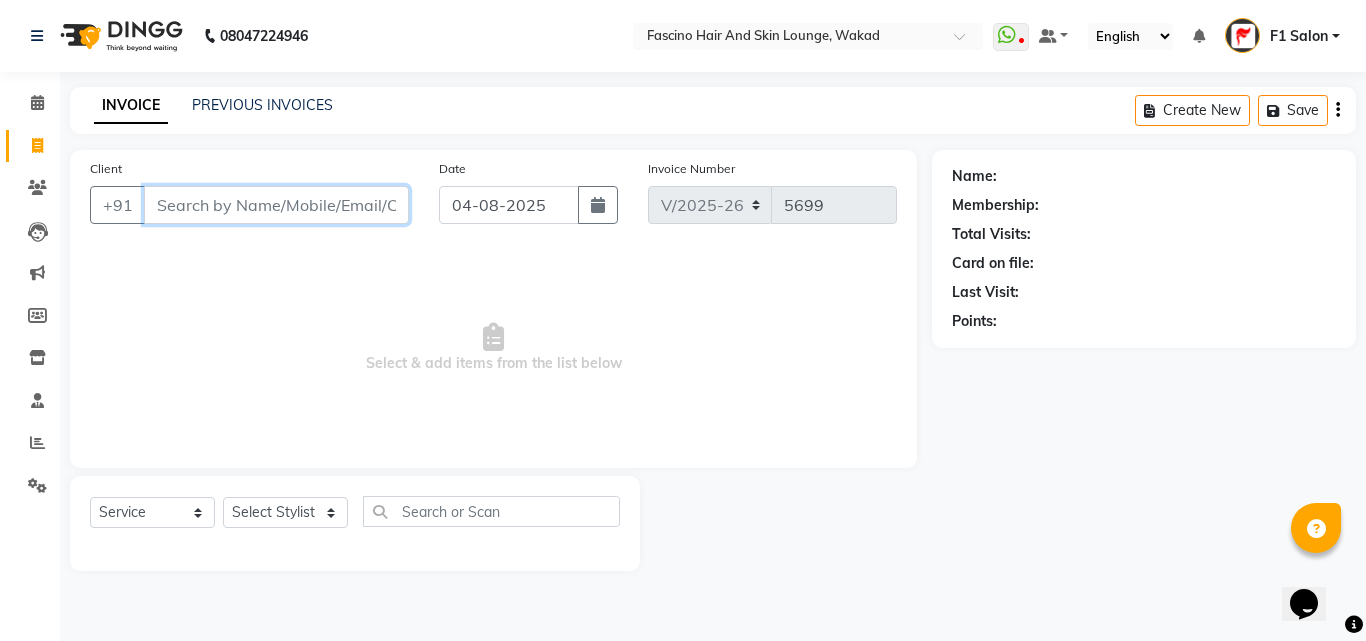 click on "Client" at bounding box center (276, 205) 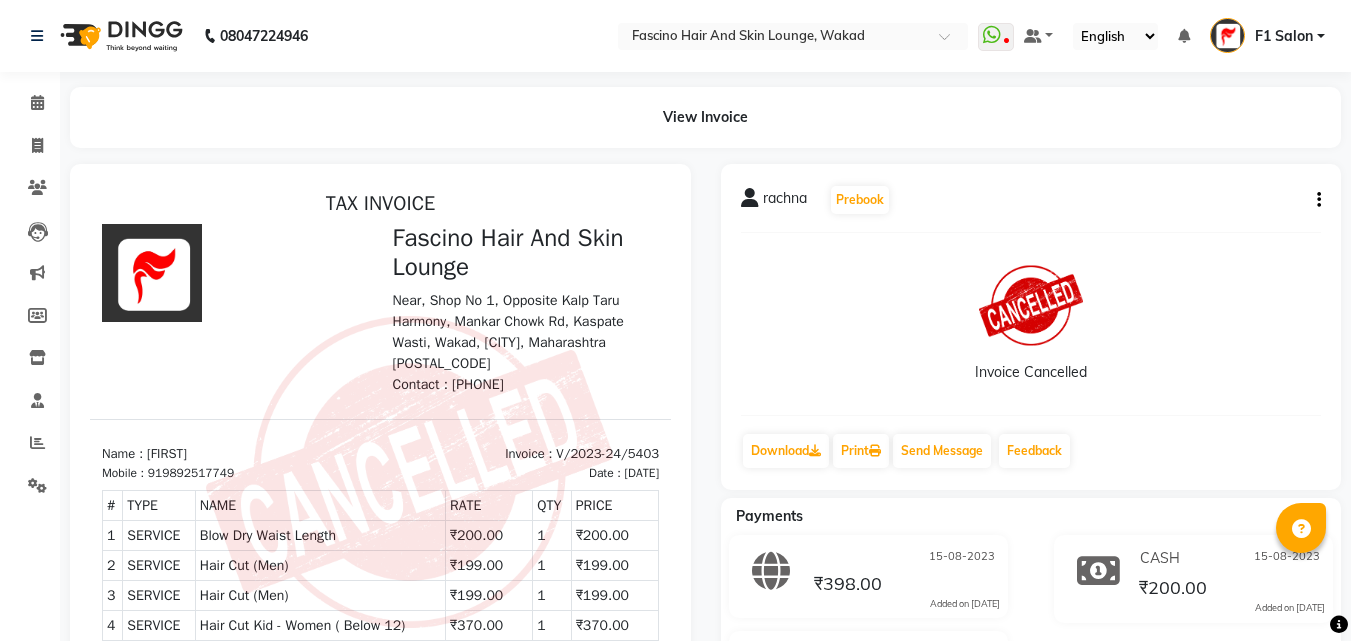 scroll, scrollTop: 0, scrollLeft: 0, axis: both 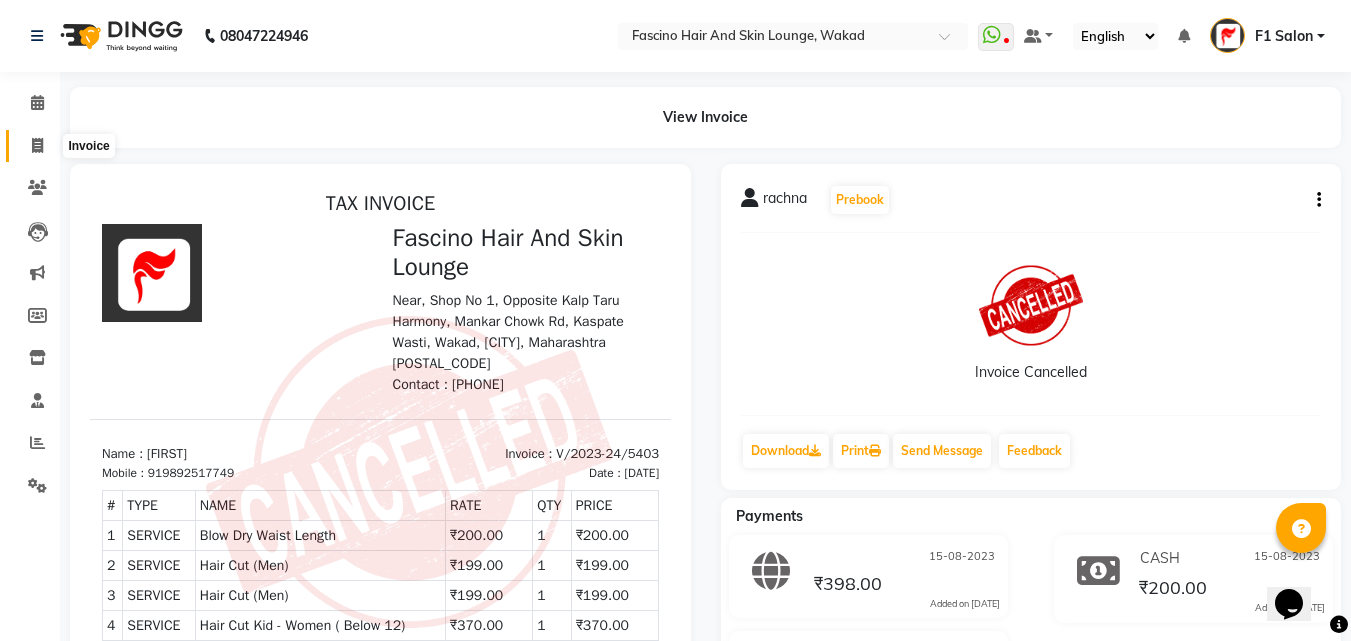 click 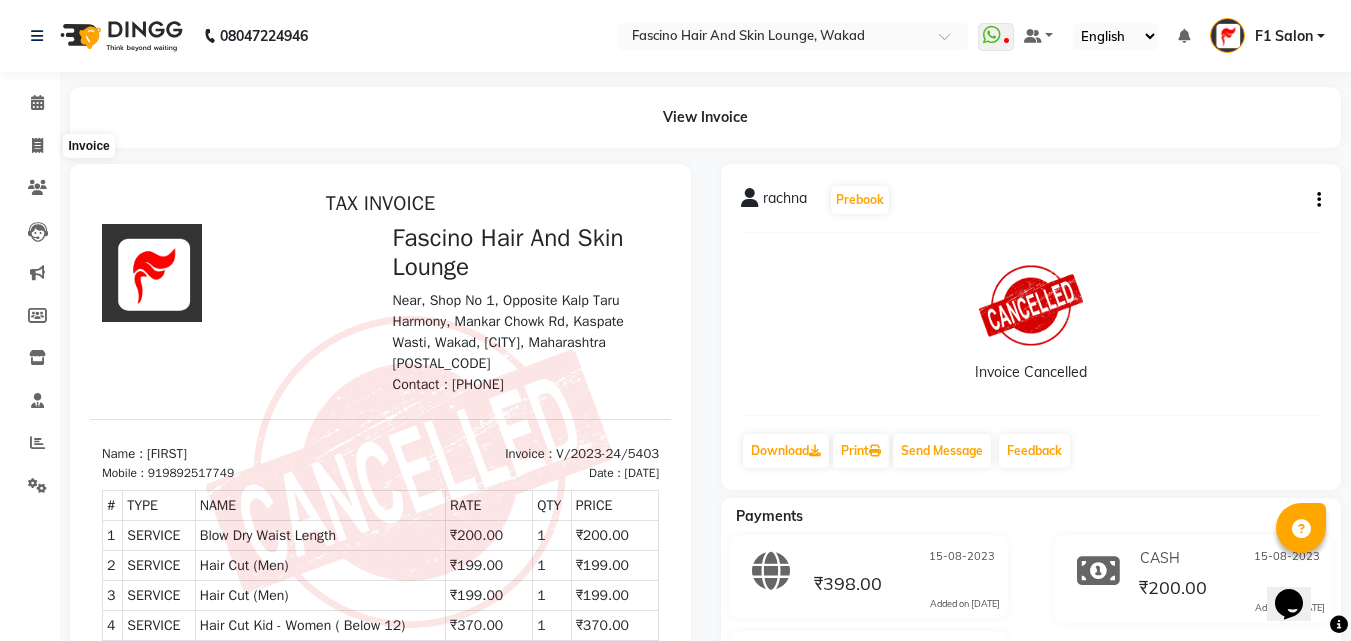 select on "126" 